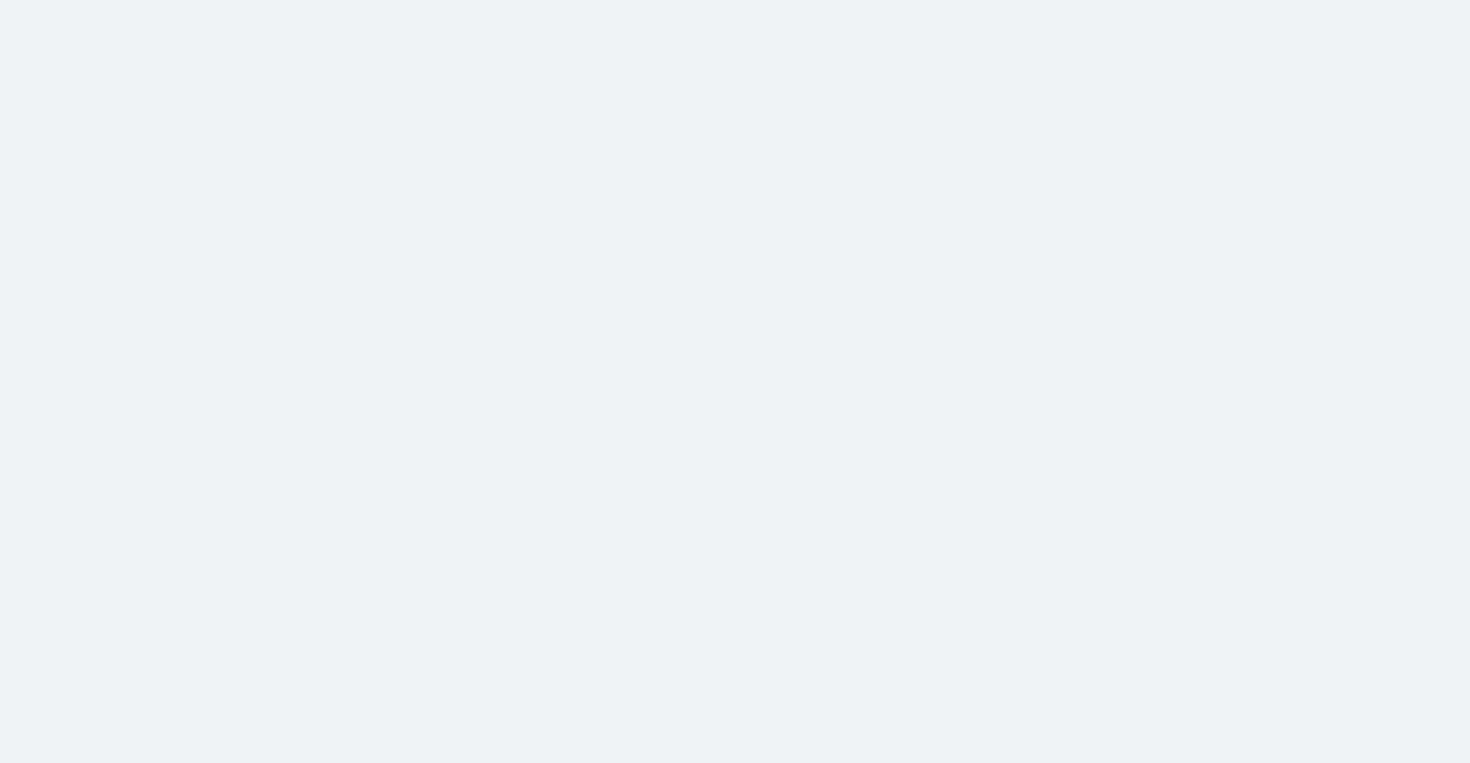 scroll, scrollTop: 0, scrollLeft: 0, axis: both 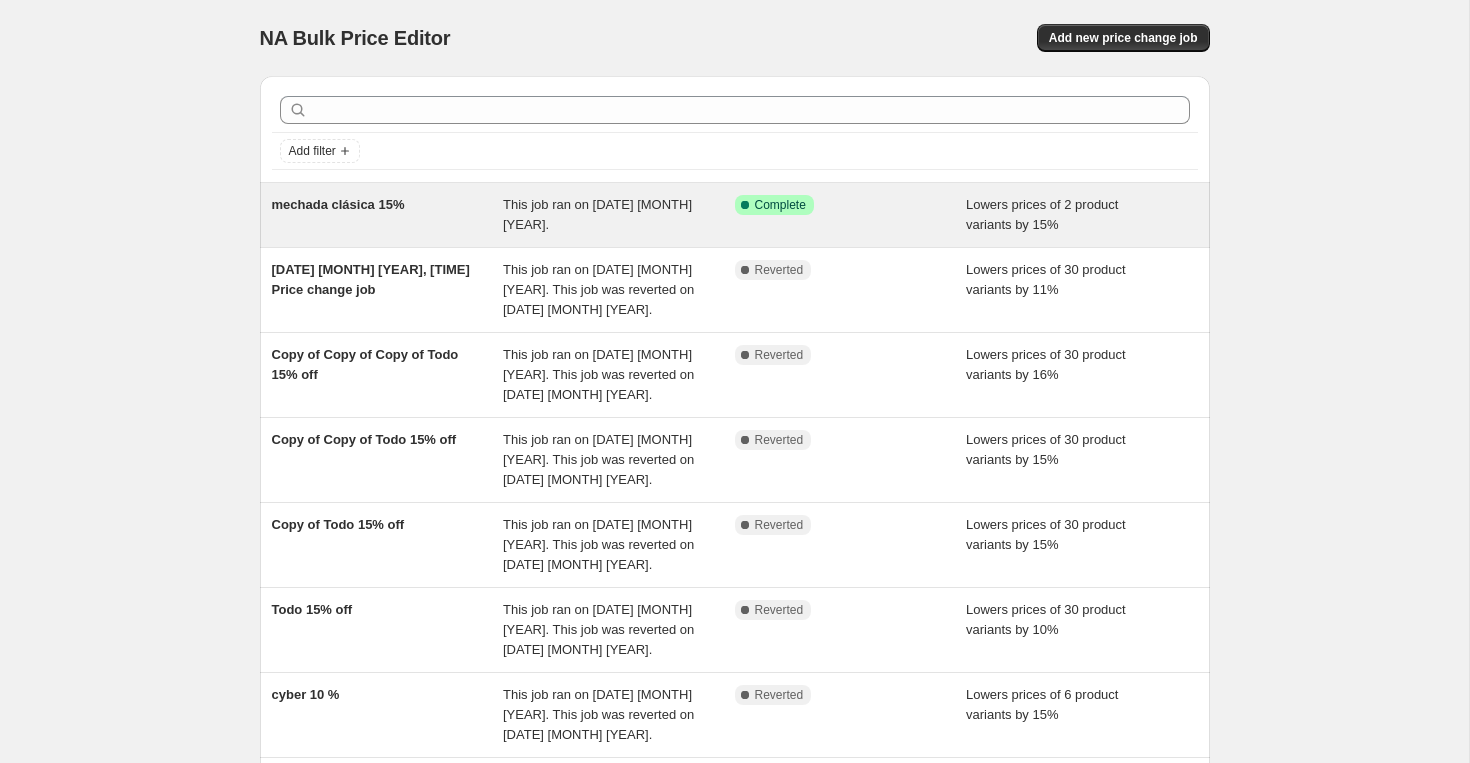 click on "mechada clásica 15%" at bounding box center [388, 215] 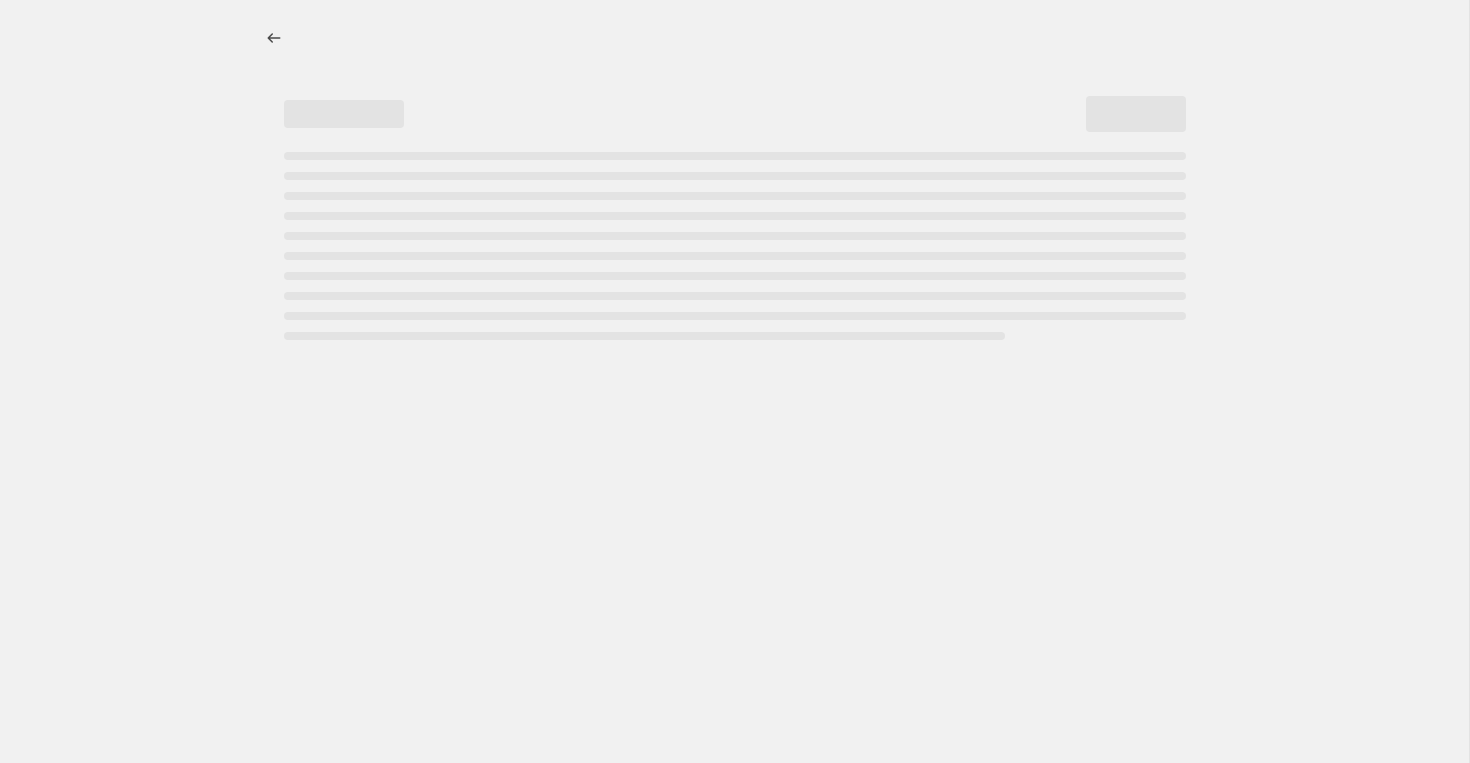 select on "percentage" 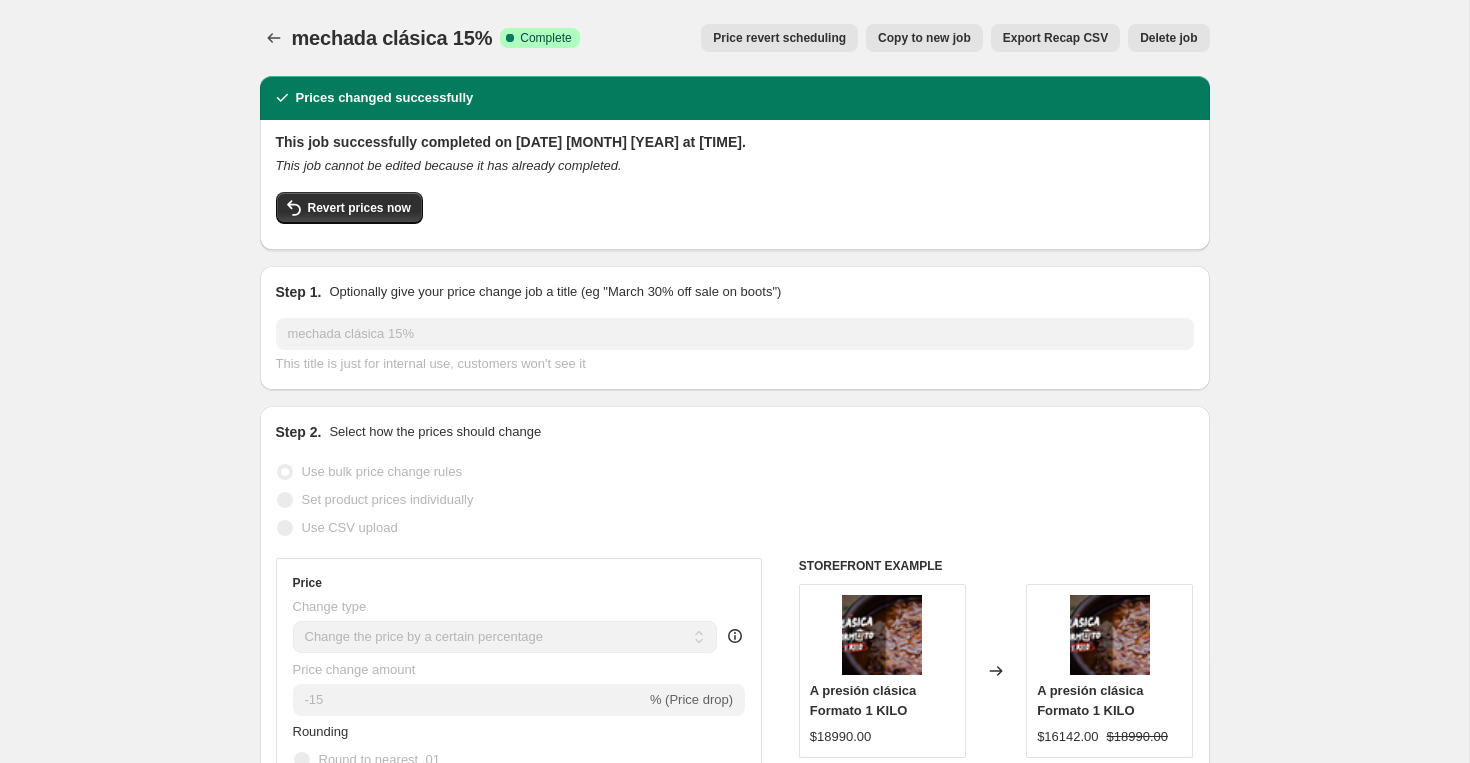 click on "Delete job" at bounding box center [1168, 38] 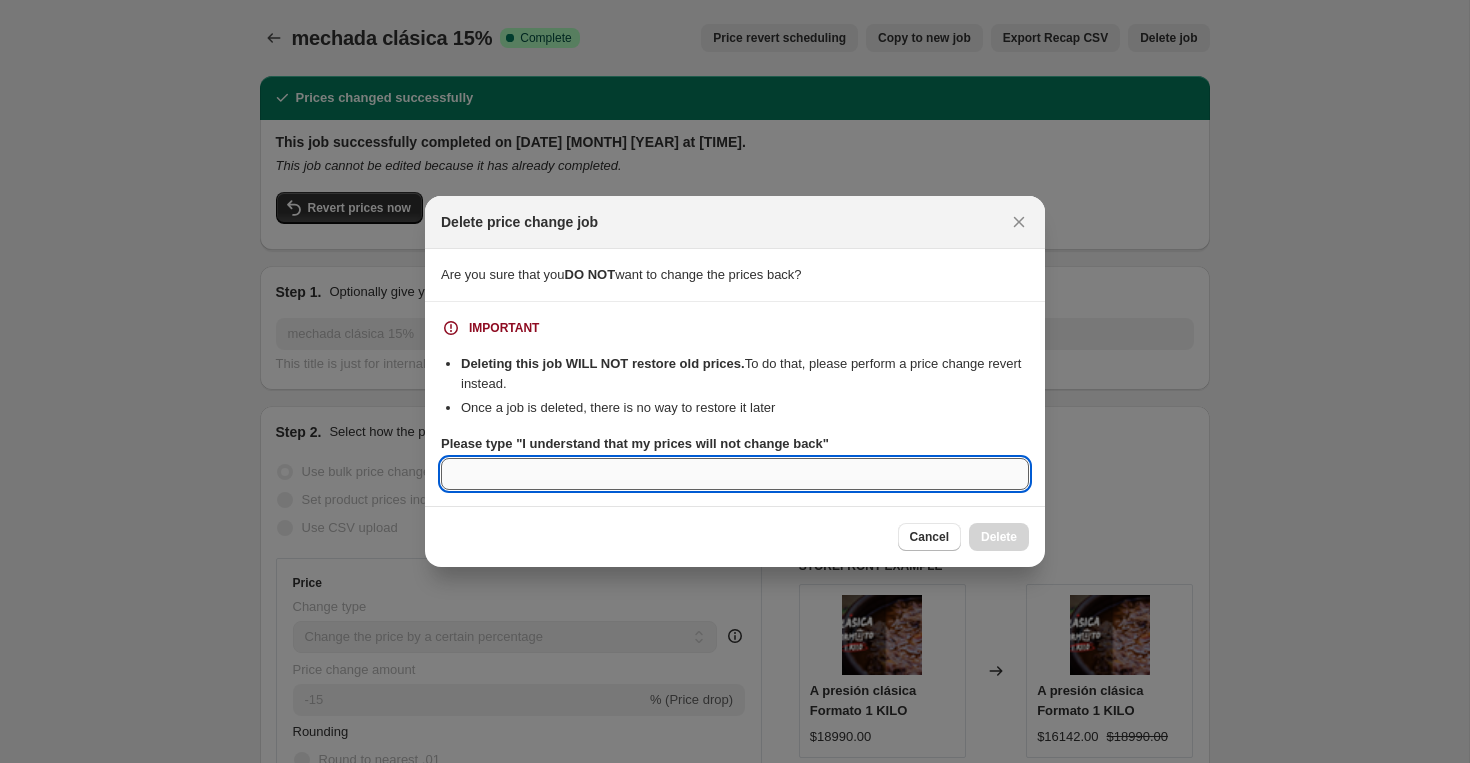 click on "Please type "I understand that my prices will not change back"" at bounding box center (735, 474) 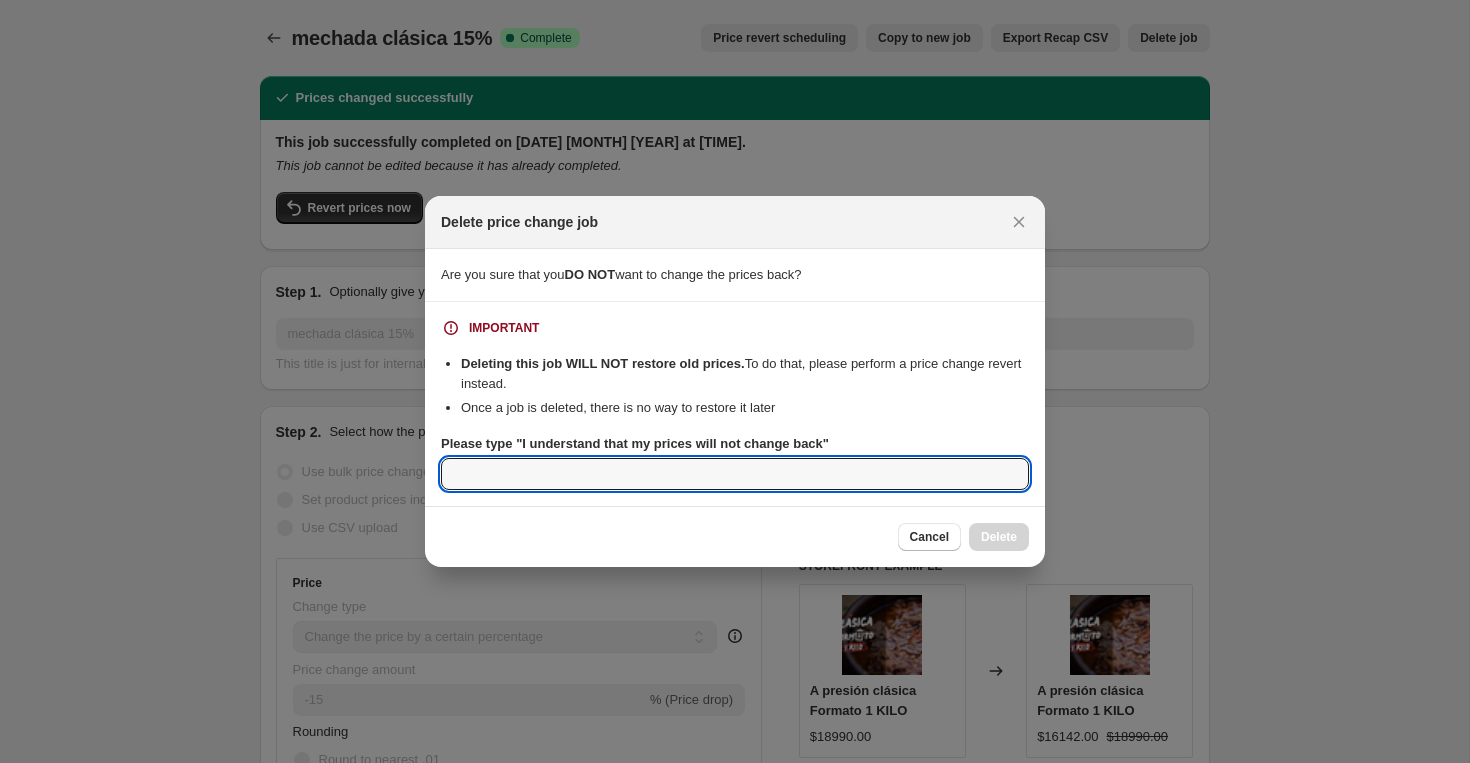 type on "I understand that my prices will not change back" 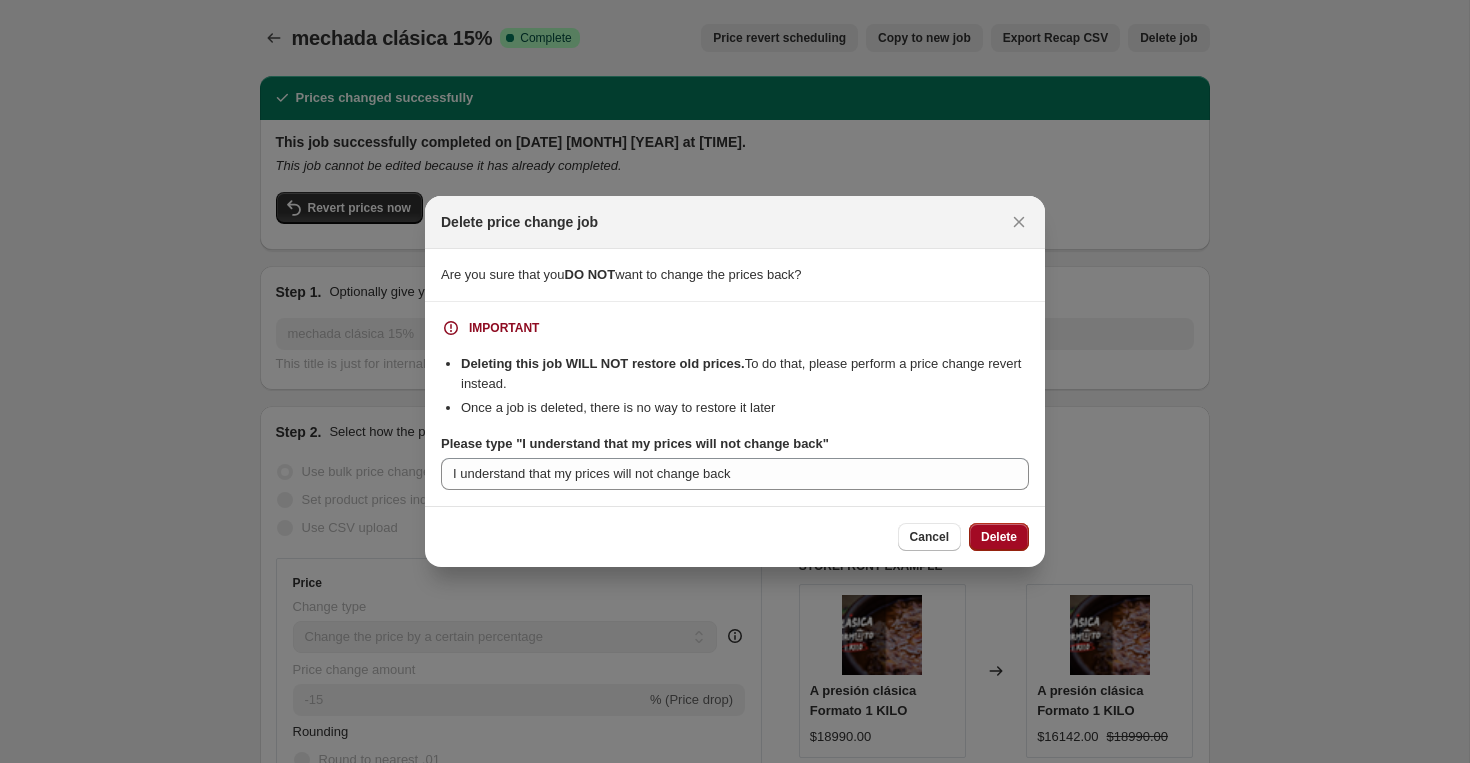 click on "Delete" at bounding box center (999, 537) 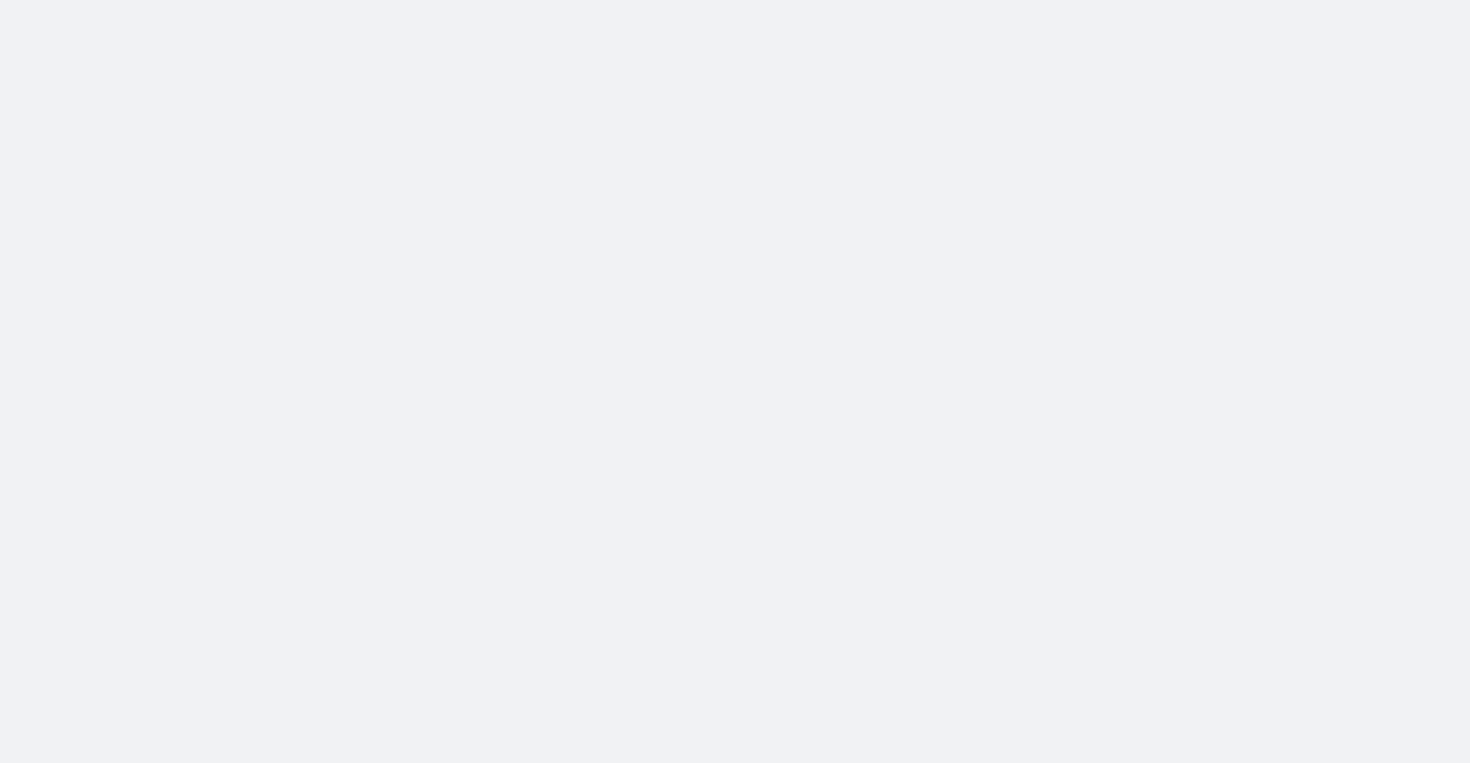 scroll, scrollTop: 0, scrollLeft: 0, axis: both 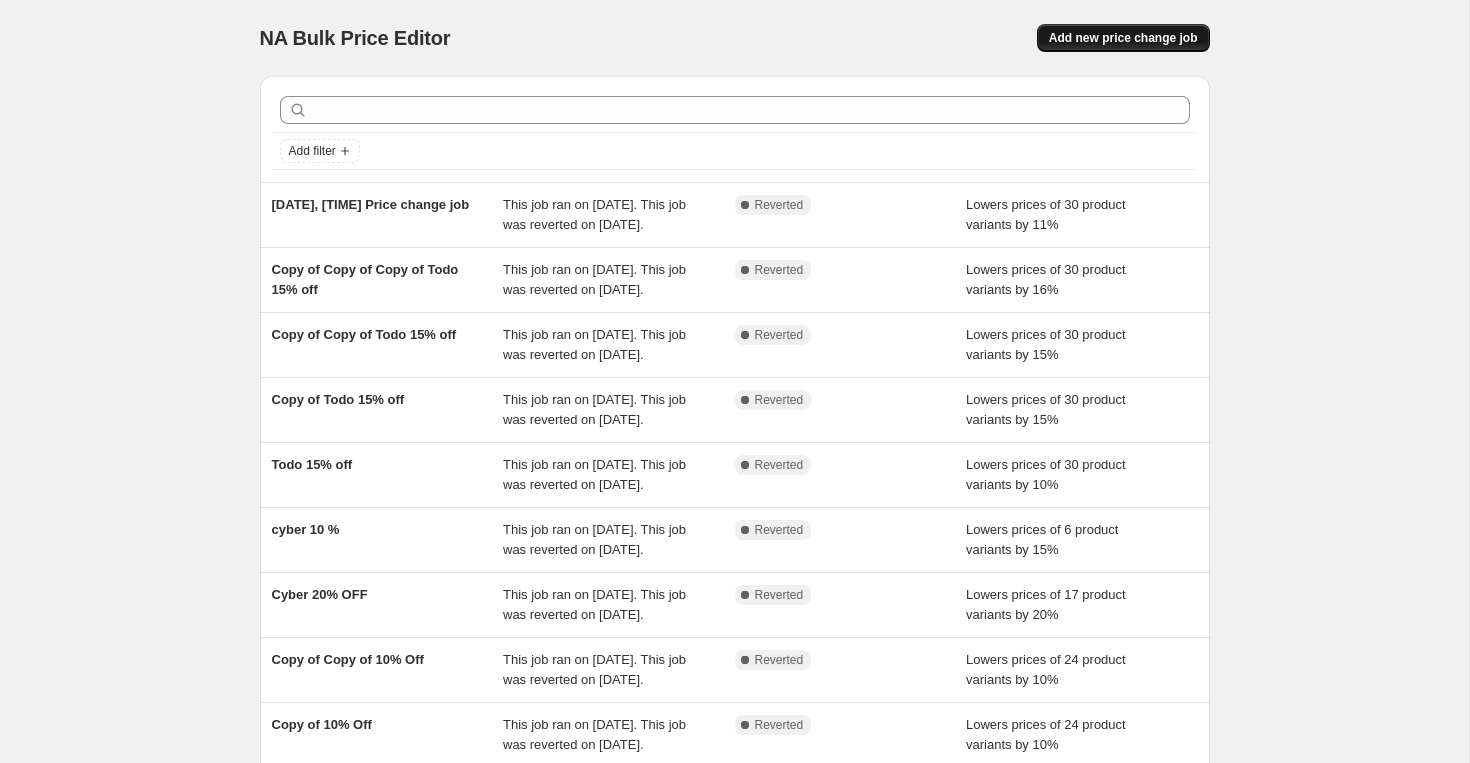 click on "Add new price change job" at bounding box center (1123, 38) 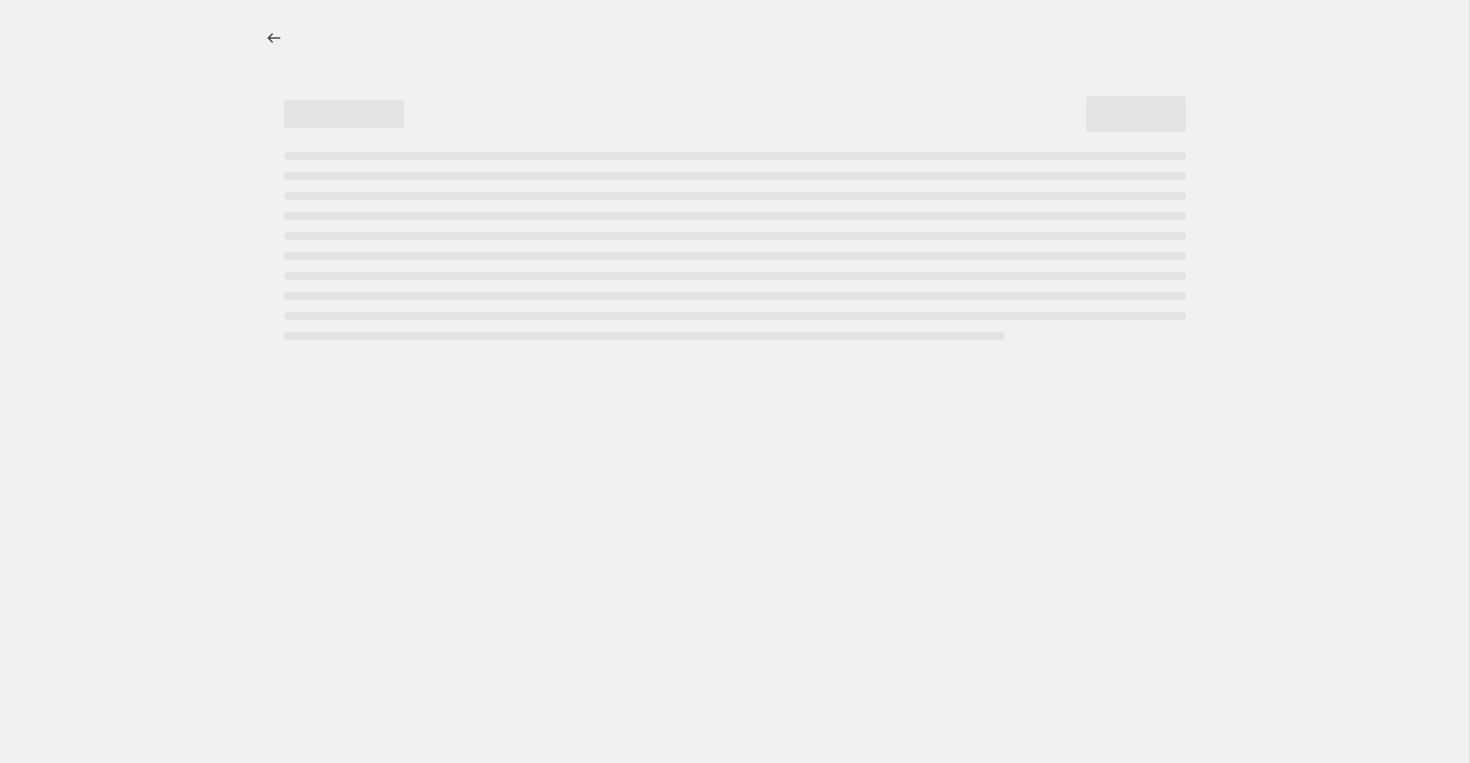 select on "percentage" 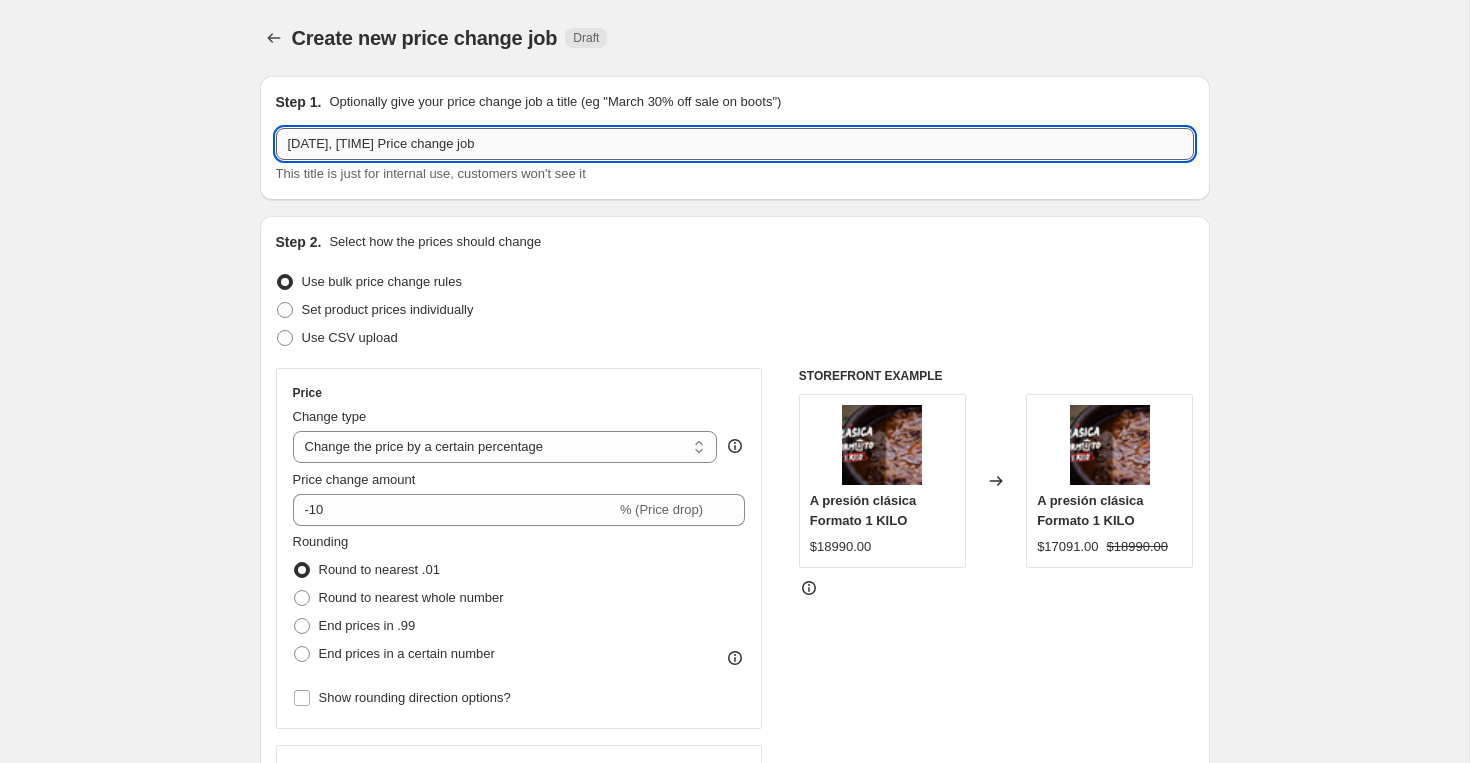 click on "[DATE], [TIME] Price change job" at bounding box center [735, 144] 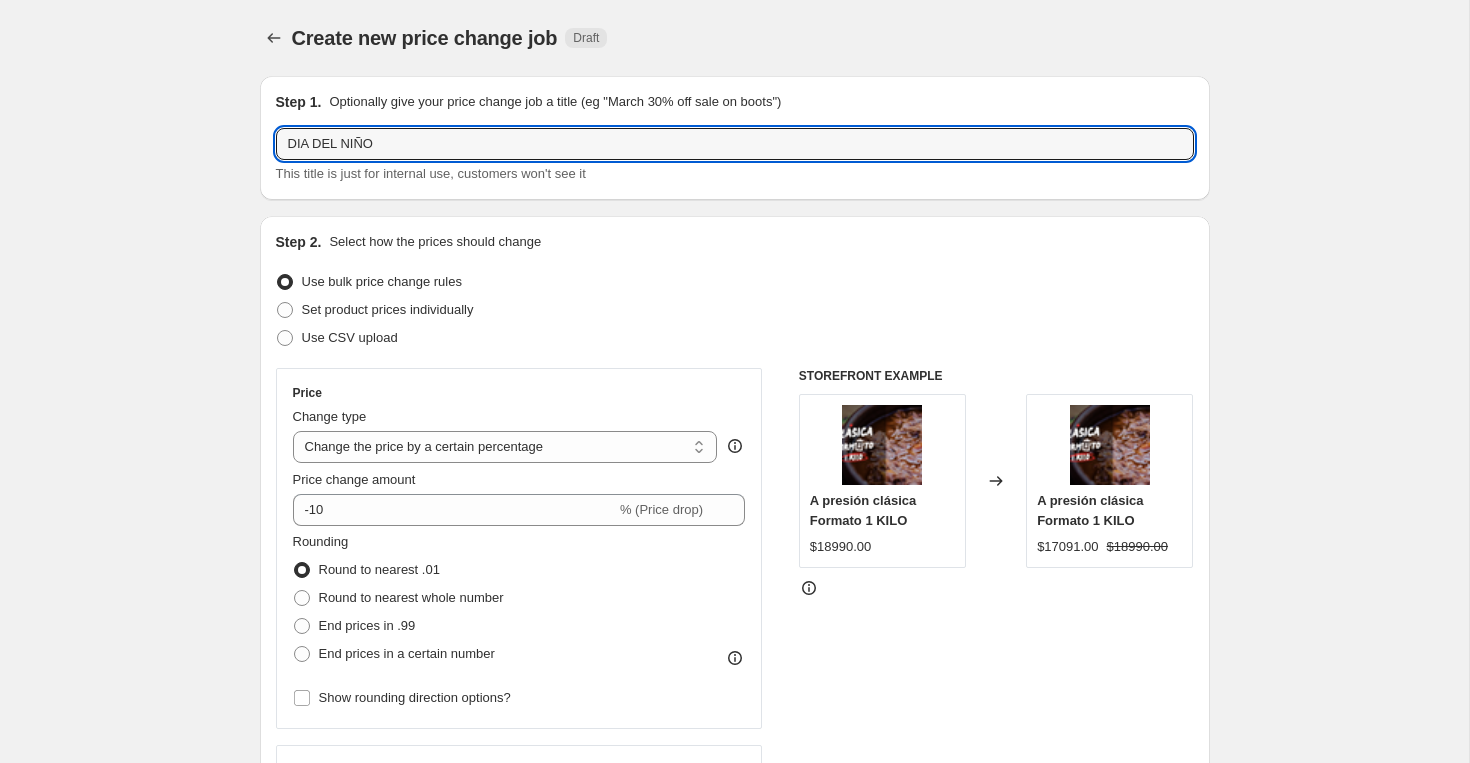 type on "DIA DEL NIÑO" 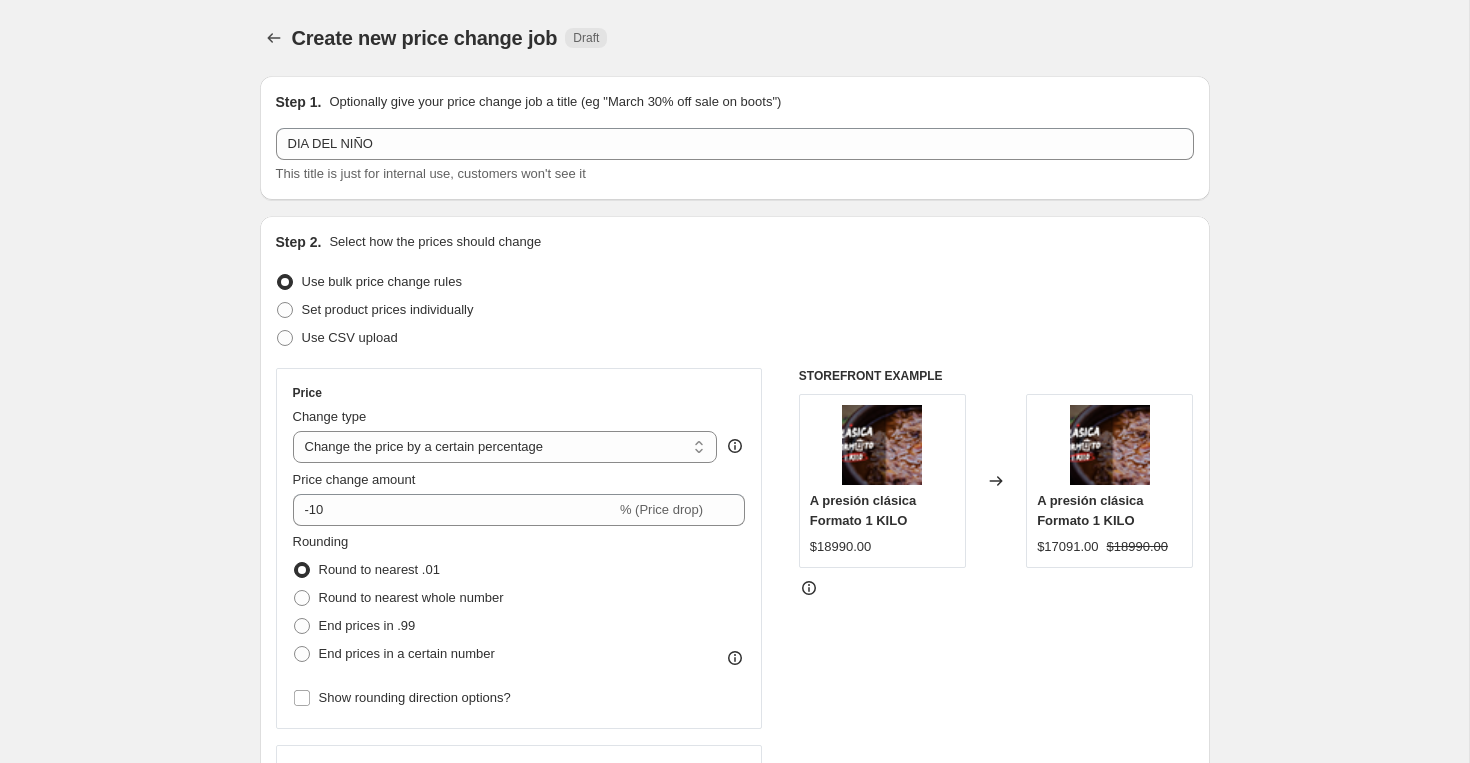 click on "Set product prices individually" at bounding box center (735, 310) 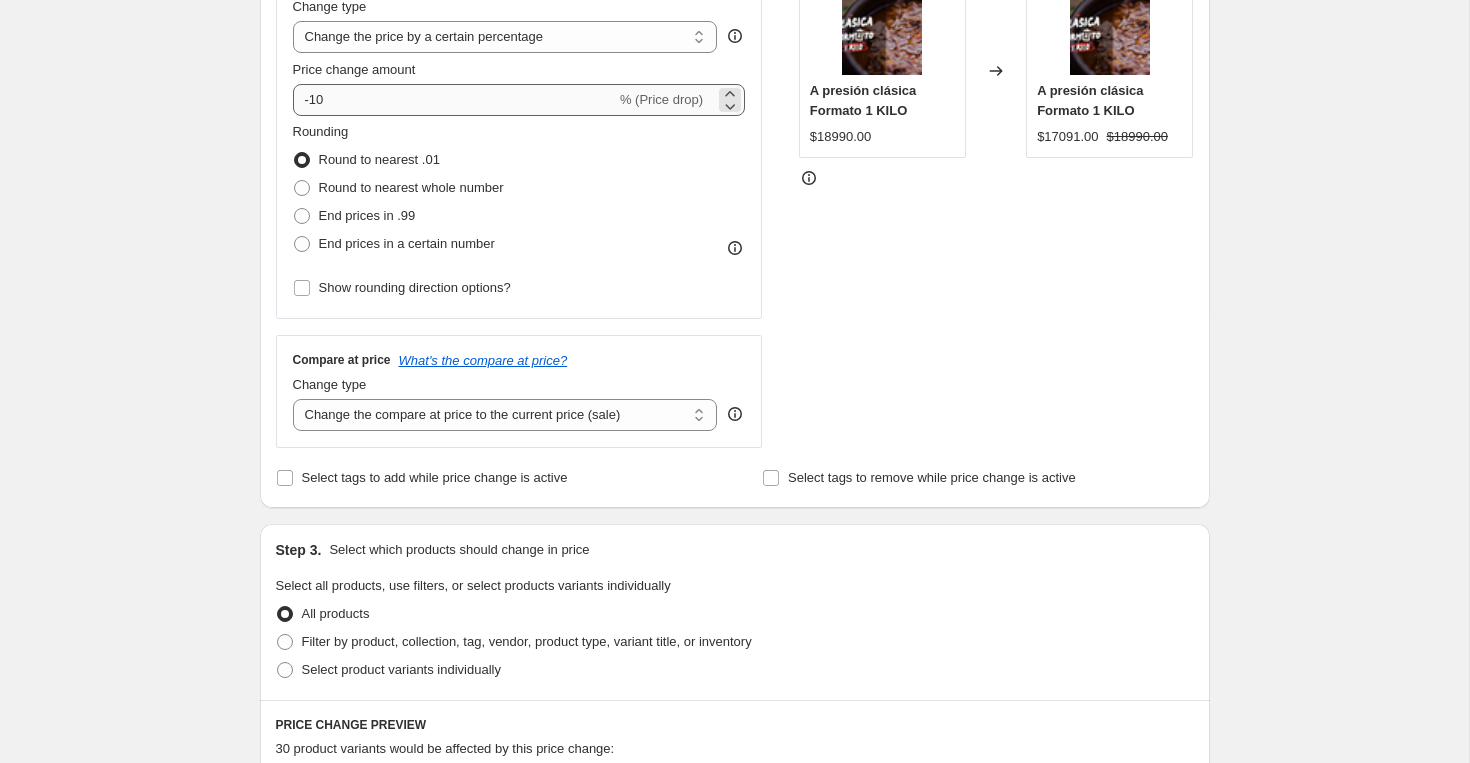 scroll, scrollTop: 412, scrollLeft: 0, axis: vertical 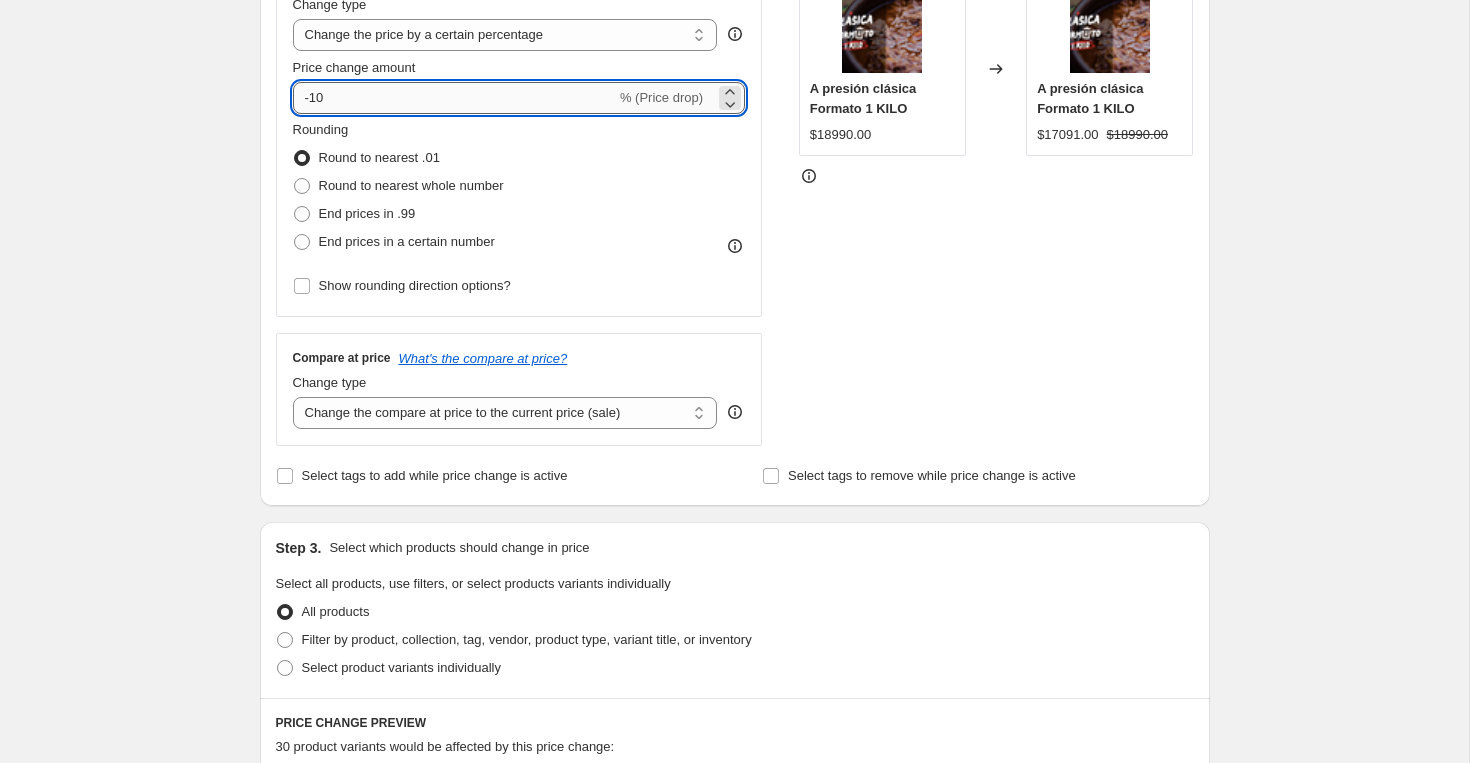 click on "-10" at bounding box center (454, 98) 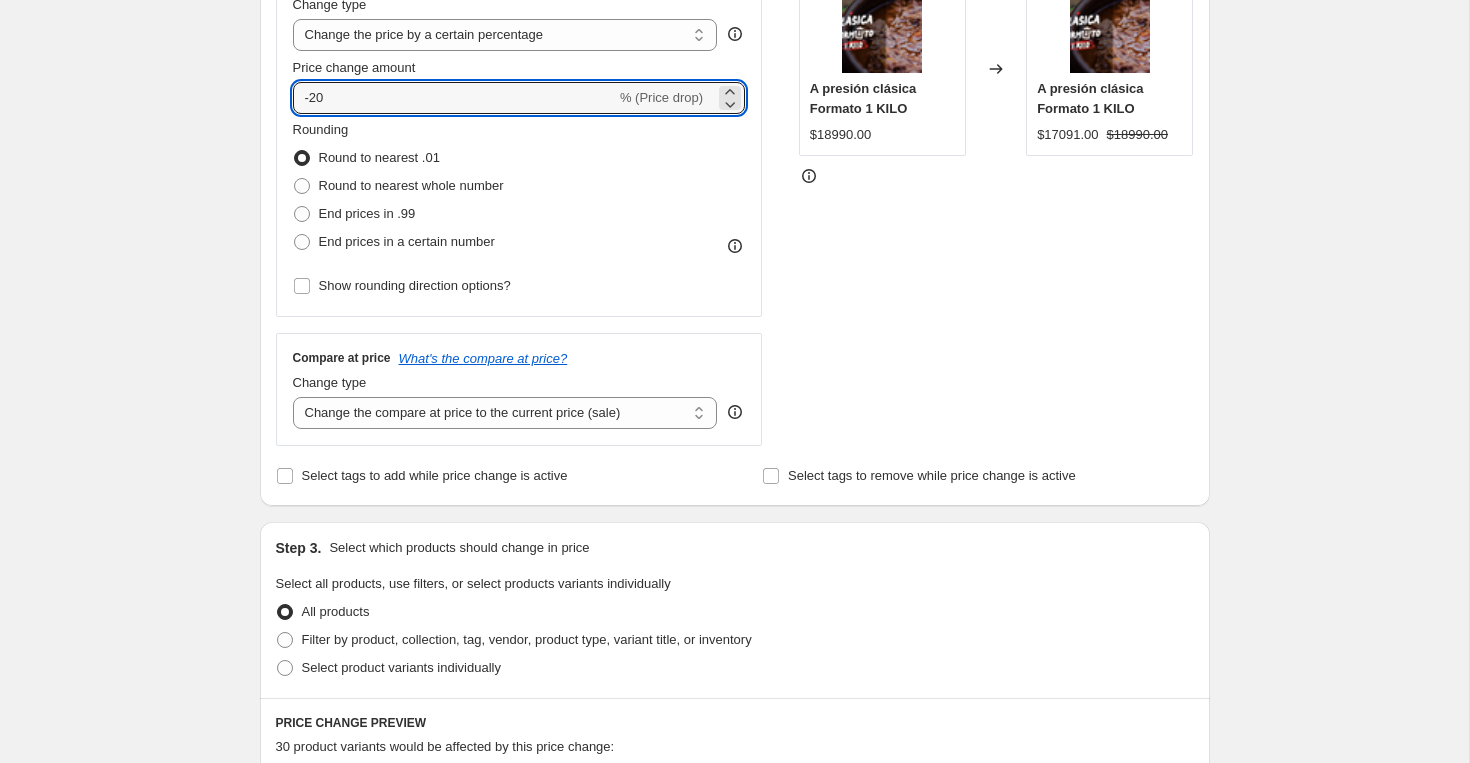 type on "-20" 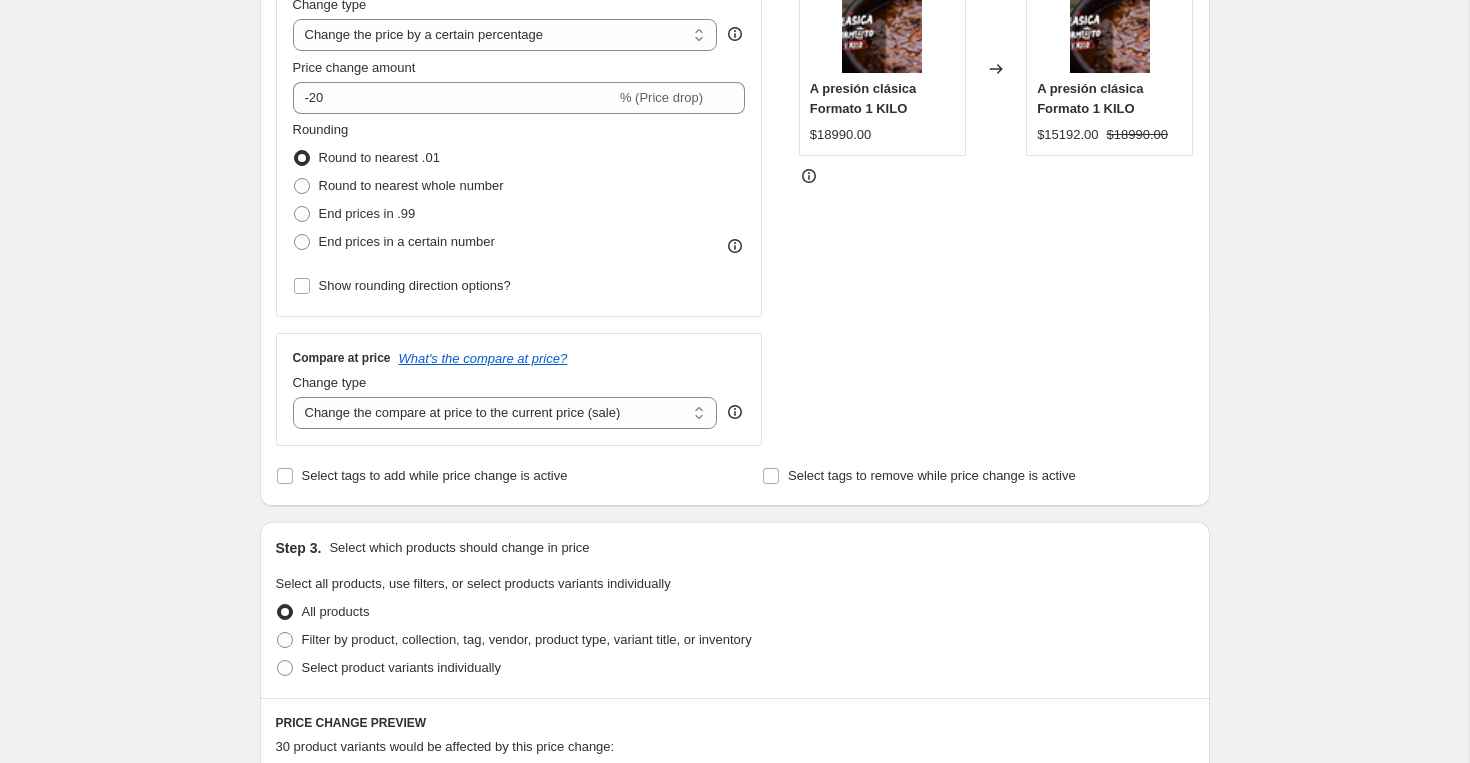 click on "Create new price change job. This page is ready Create new price change job Draft Step 1. Optionally give your price change job a title (eg "March 30% off sale on boots") [HOLIDAY] This title is just for internal use, customers won't see it Step 2. Select how the prices should change Use bulk price change rules Set product prices individually Use CSV upload Price Change type Change the price to a certain amount Change the price by a certain amount Change the price by a certain percentage Change the price to the current compare at price (price before sale) Change the price by a certain amount relative to the compare at price Change the price by a certain percentage relative to the compare at price Don't change the price Change the price by a certain percentage relative to the cost per item Change price to certain cost margin Change the price by a certain percentage Price change amount -20 % (Price drop) Rounding Round to nearest .01 Round to nearest whole number End prices in .99 Compare at price [PRICE]" at bounding box center (734, 587) 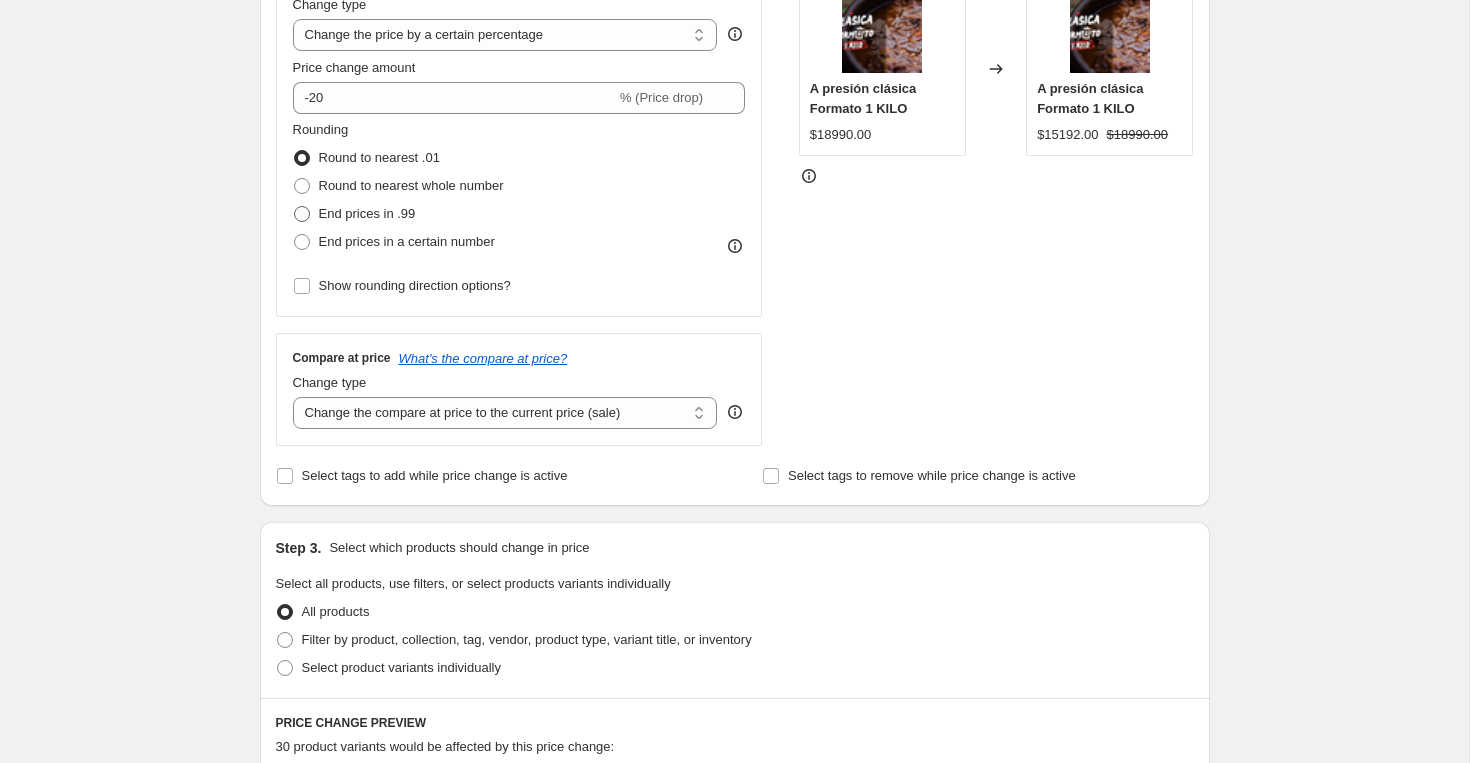 click at bounding box center (302, 214) 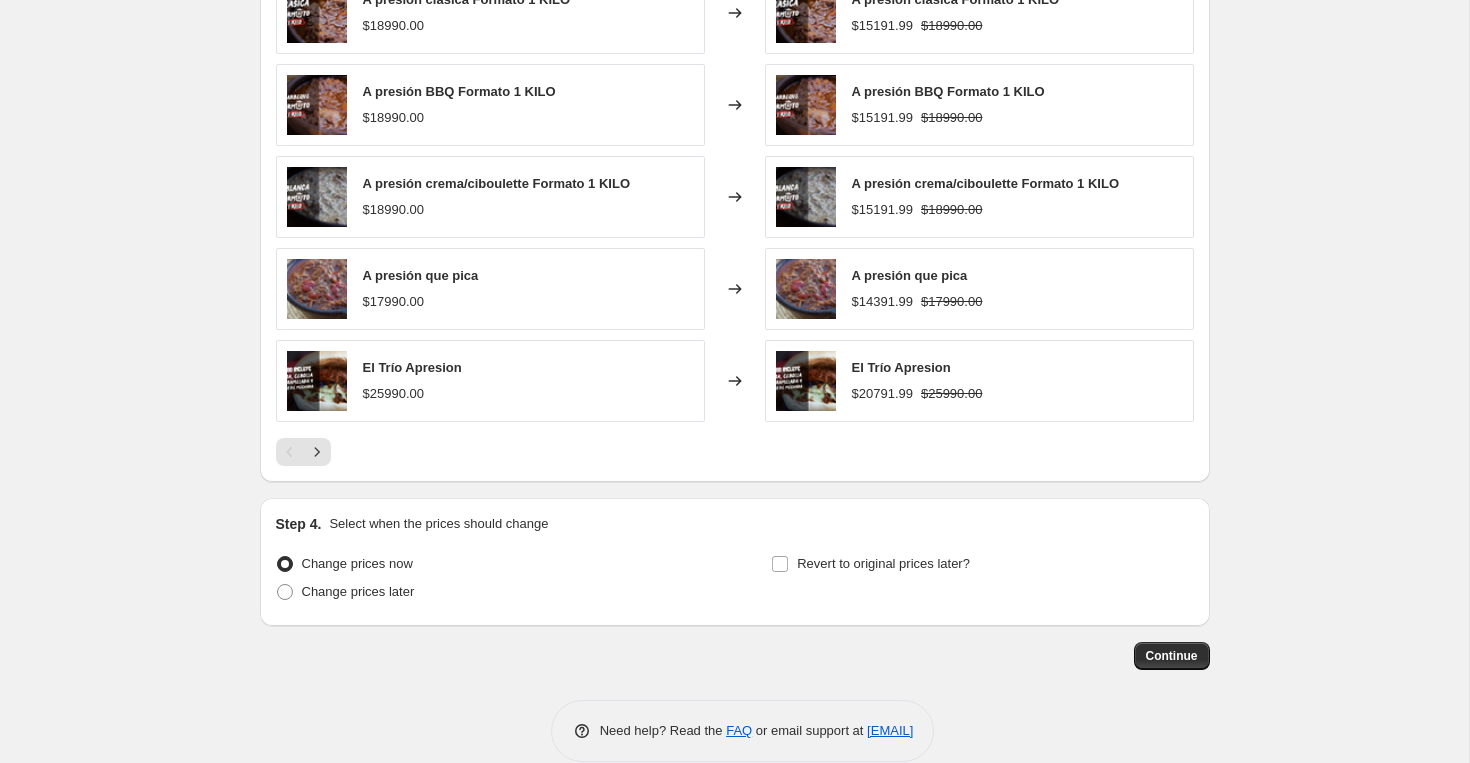scroll, scrollTop: 1236, scrollLeft: 0, axis: vertical 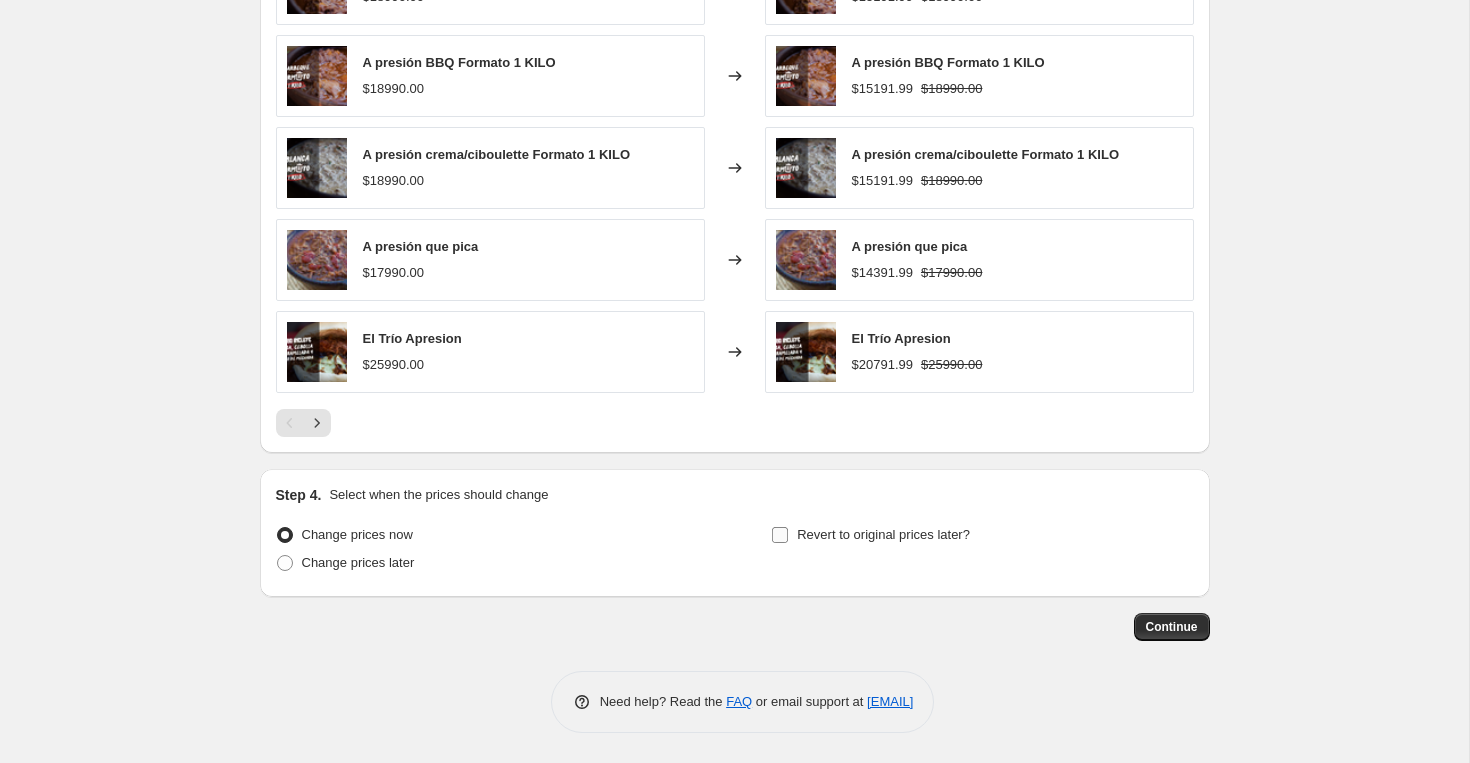 click on "Revert to original prices later?" at bounding box center [870, 535] 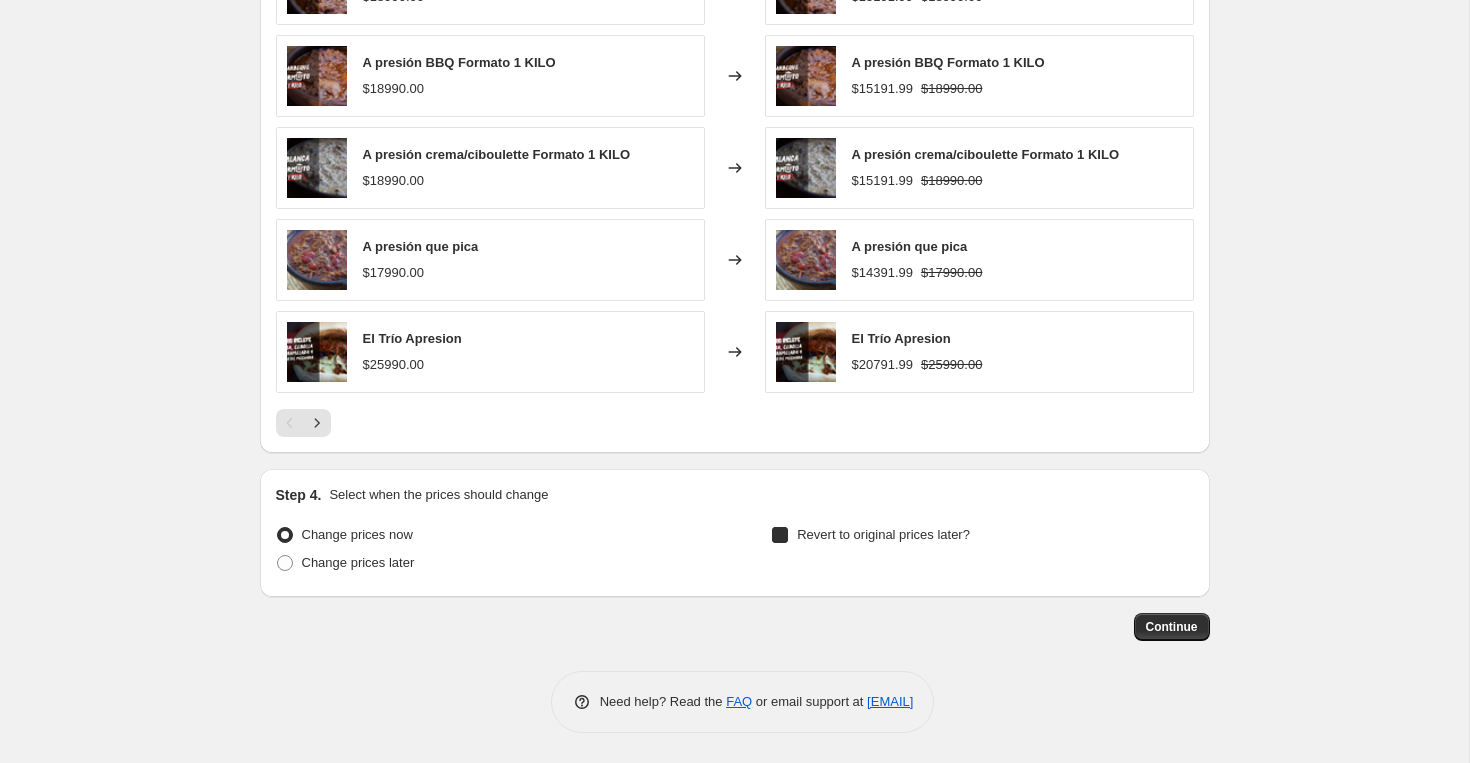 checkbox on "true" 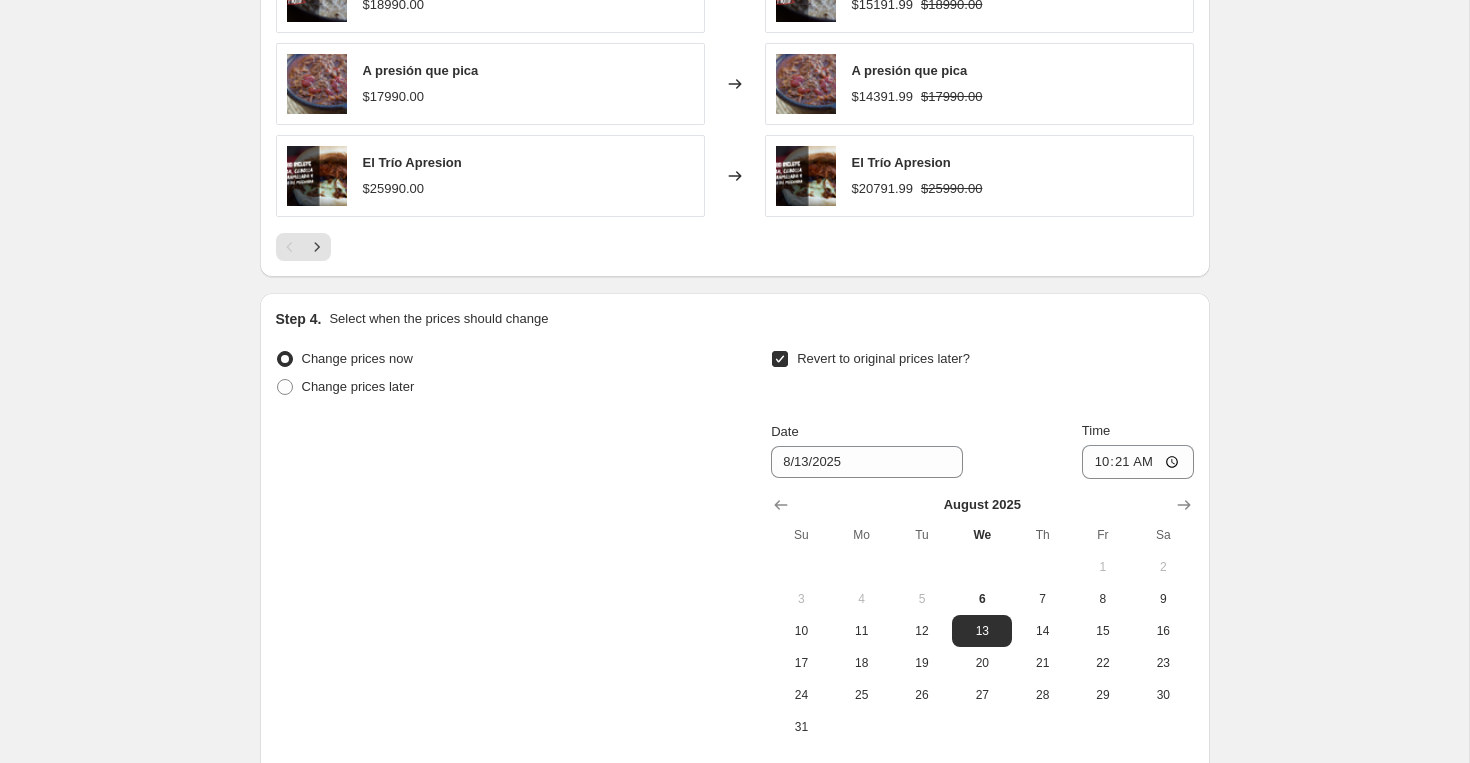 scroll, scrollTop: 1533, scrollLeft: 0, axis: vertical 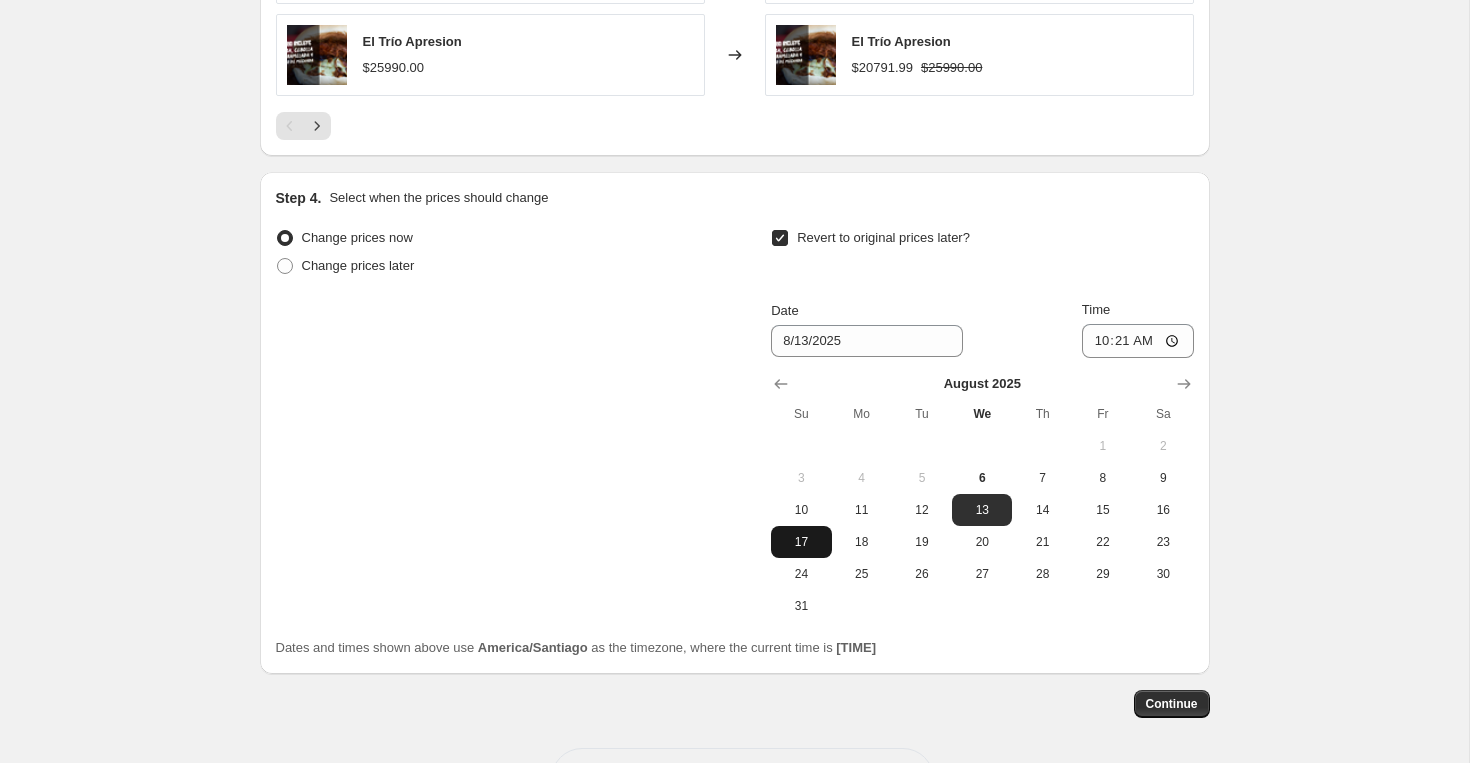 click on "17" at bounding box center [801, 542] 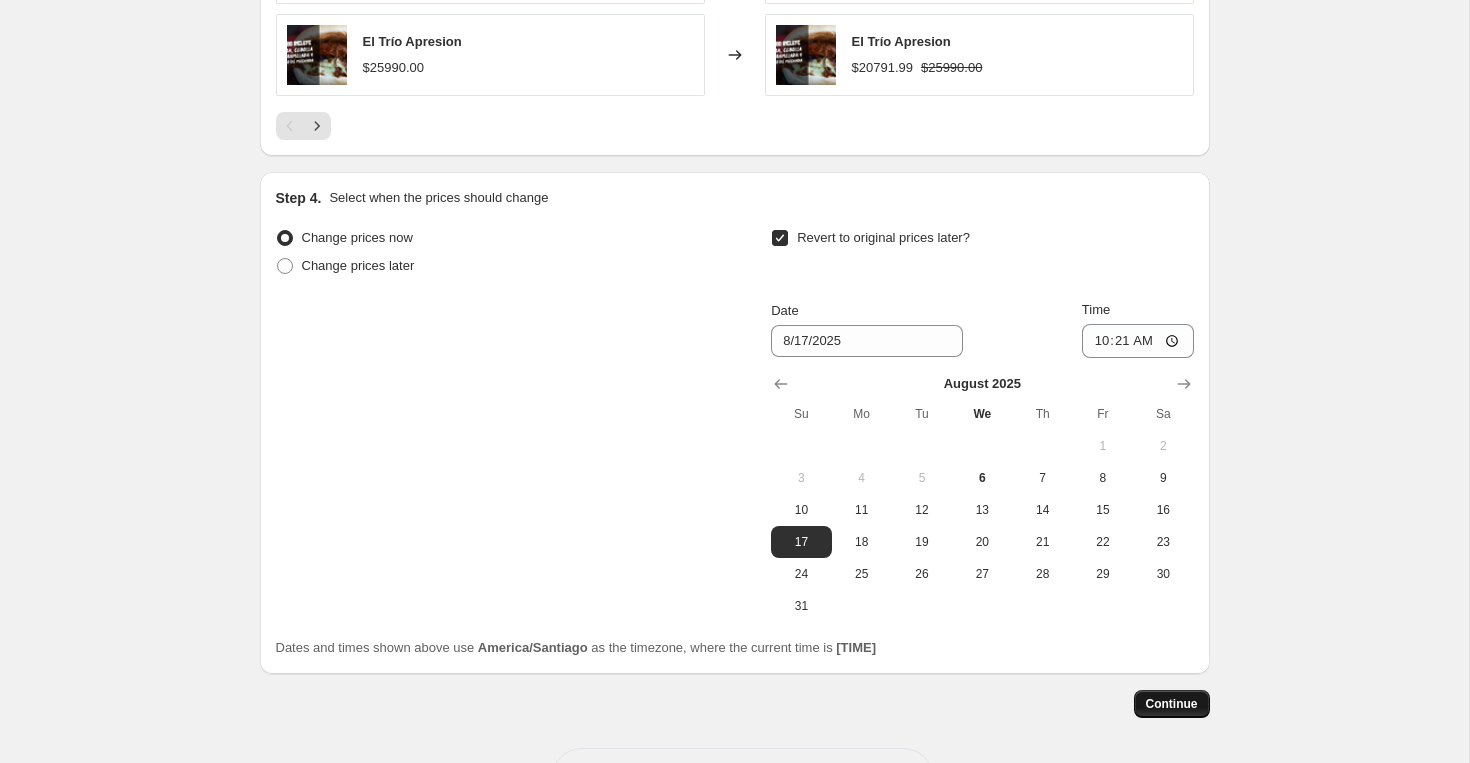 click on "Continue" at bounding box center [1172, 704] 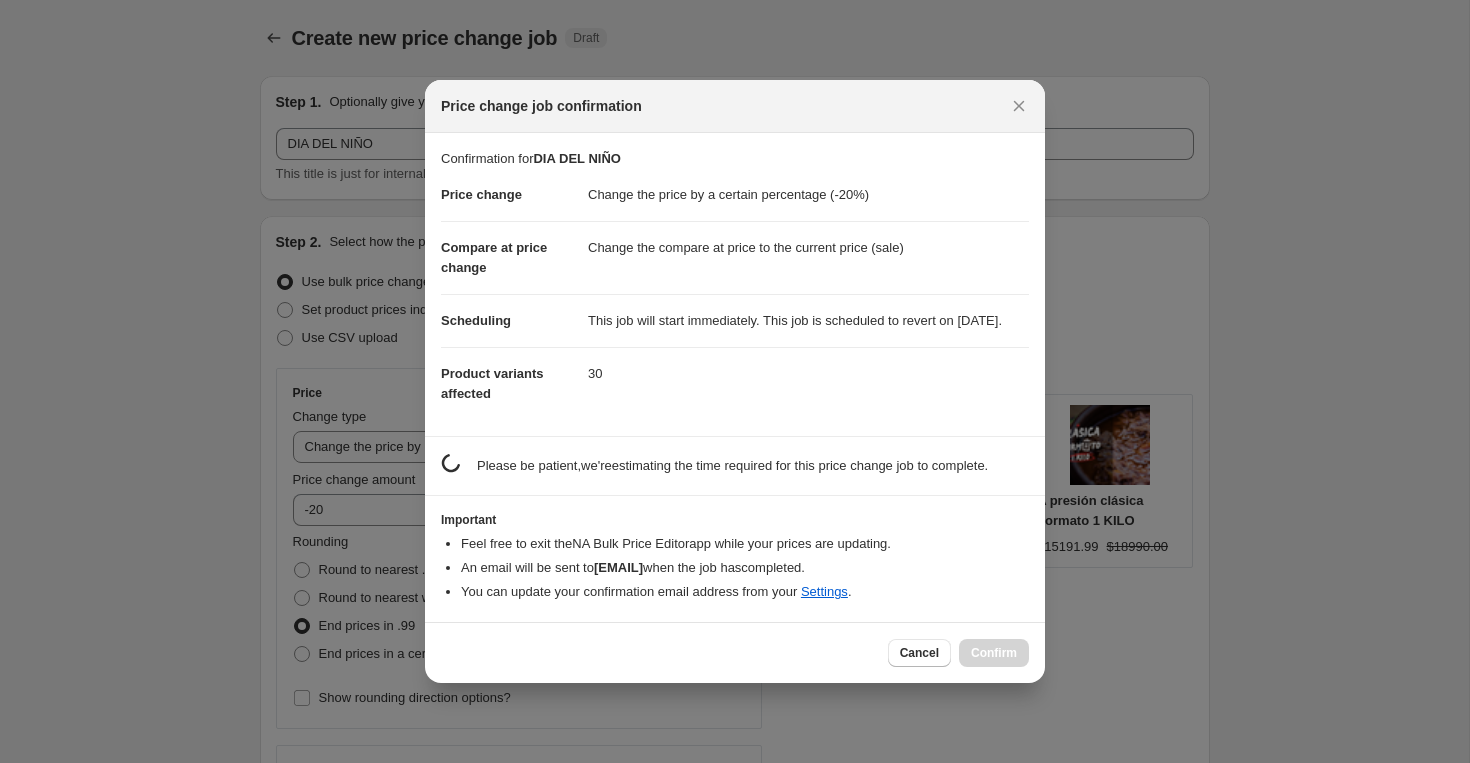 scroll, scrollTop: 0, scrollLeft: 0, axis: both 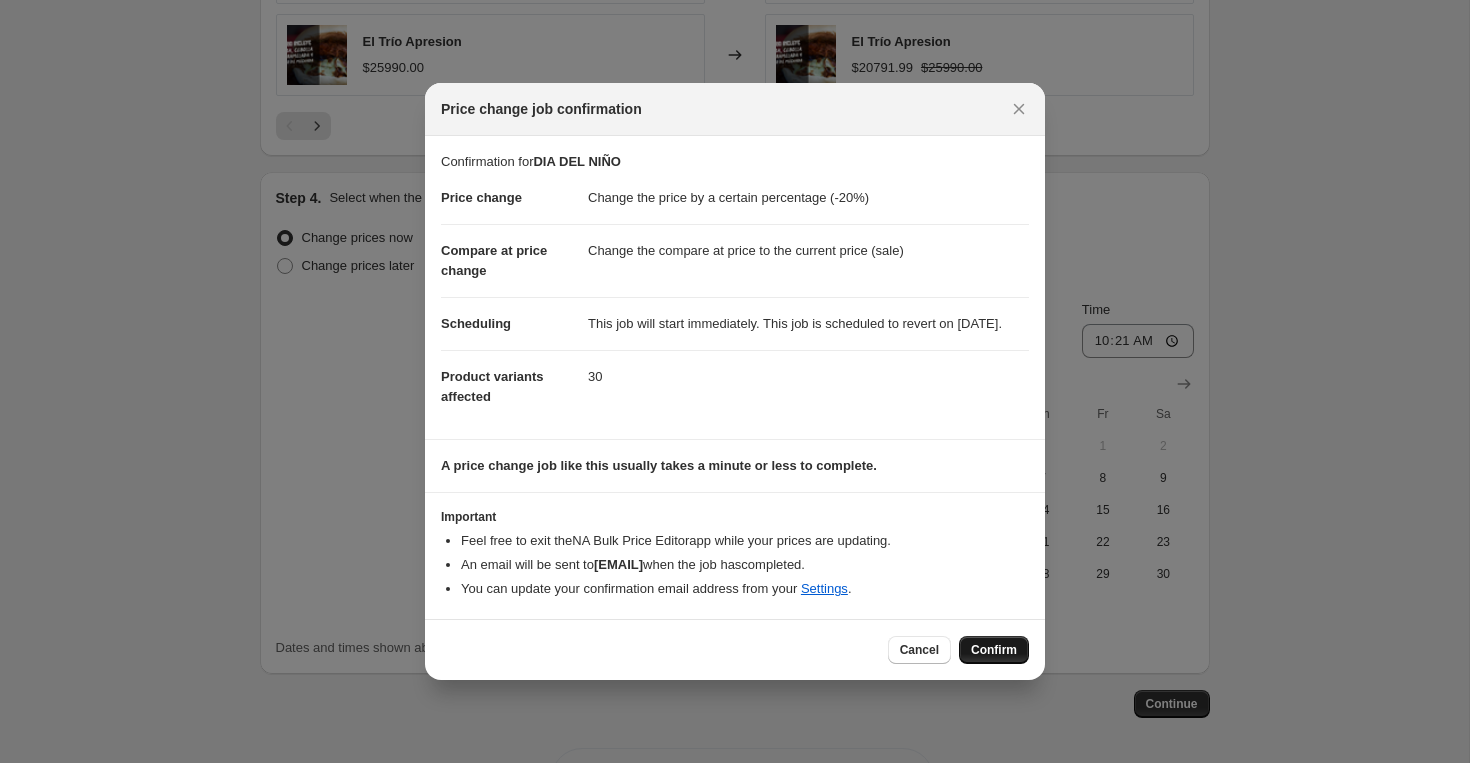 click on "Confirm" at bounding box center [994, 650] 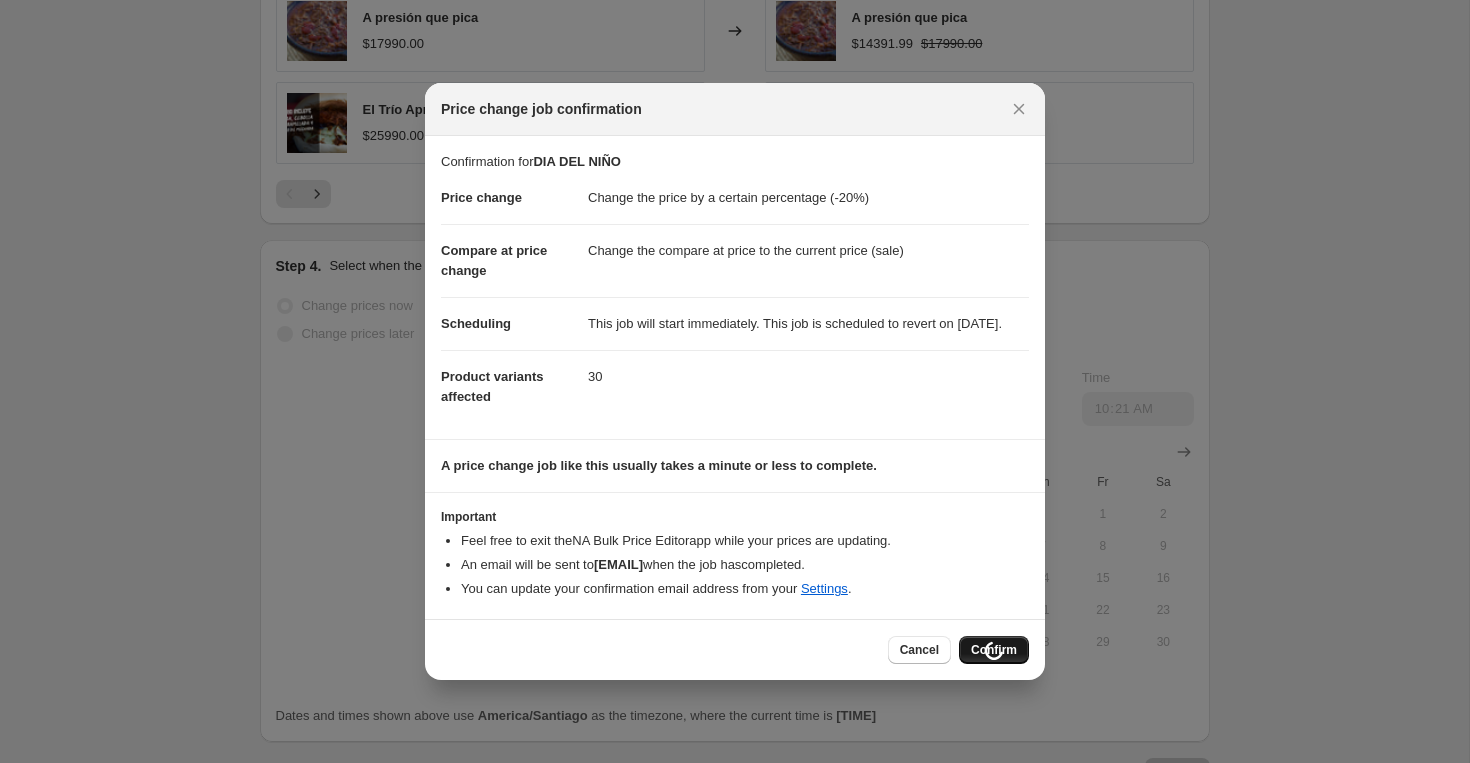 scroll, scrollTop: 1601, scrollLeft: 0, axis: vertical 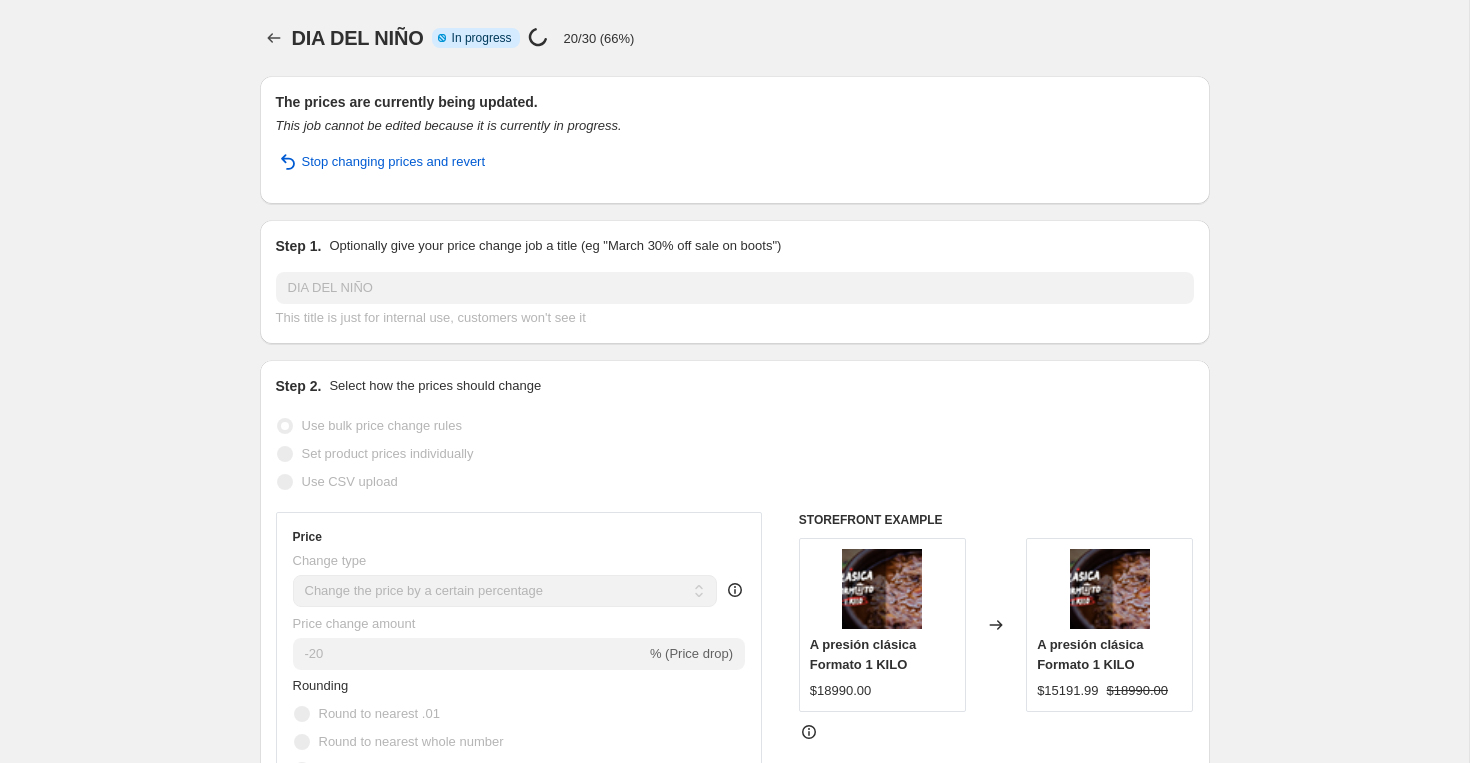 select on "percentage" 